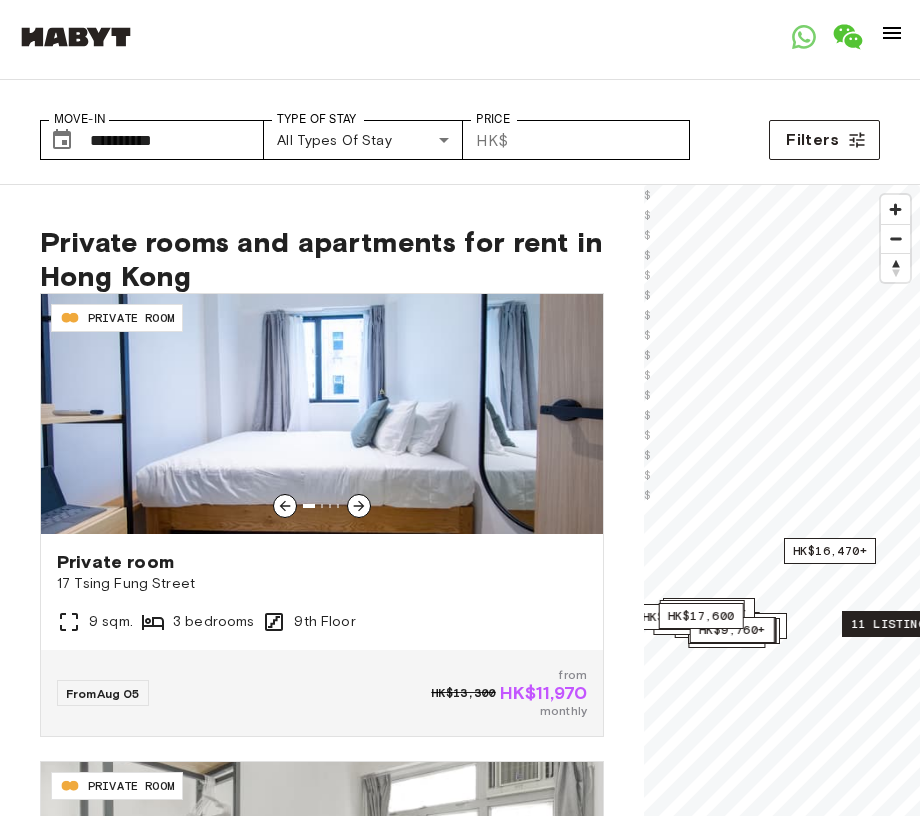 scroll, scrollTop: 0, scrollLeft: 0, axis: both 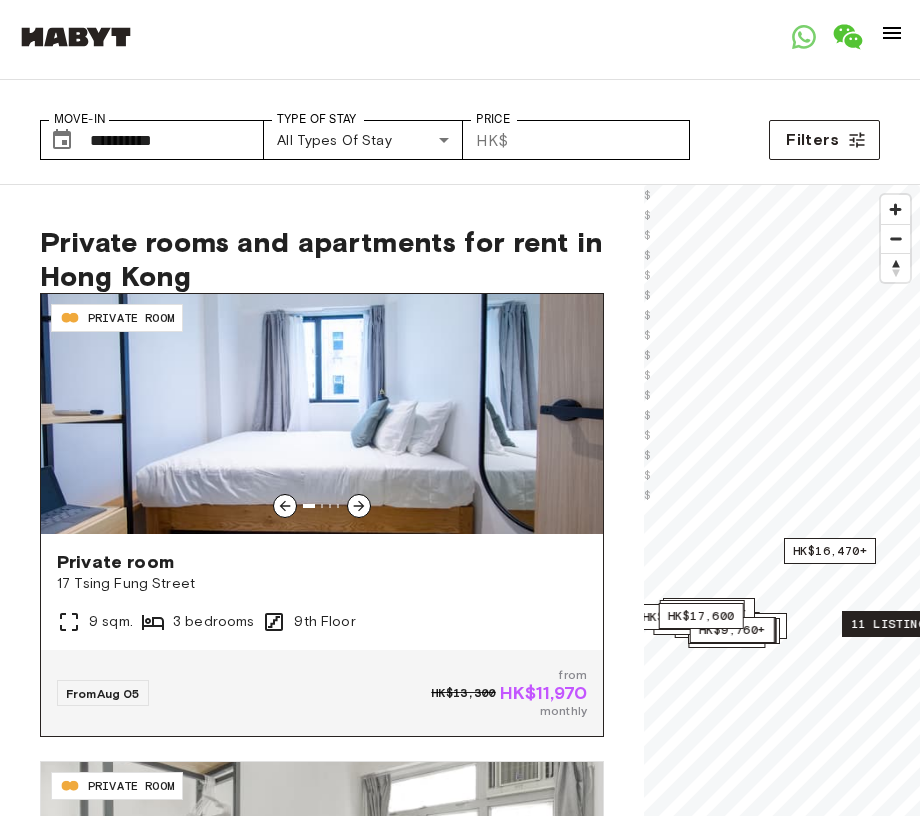 click 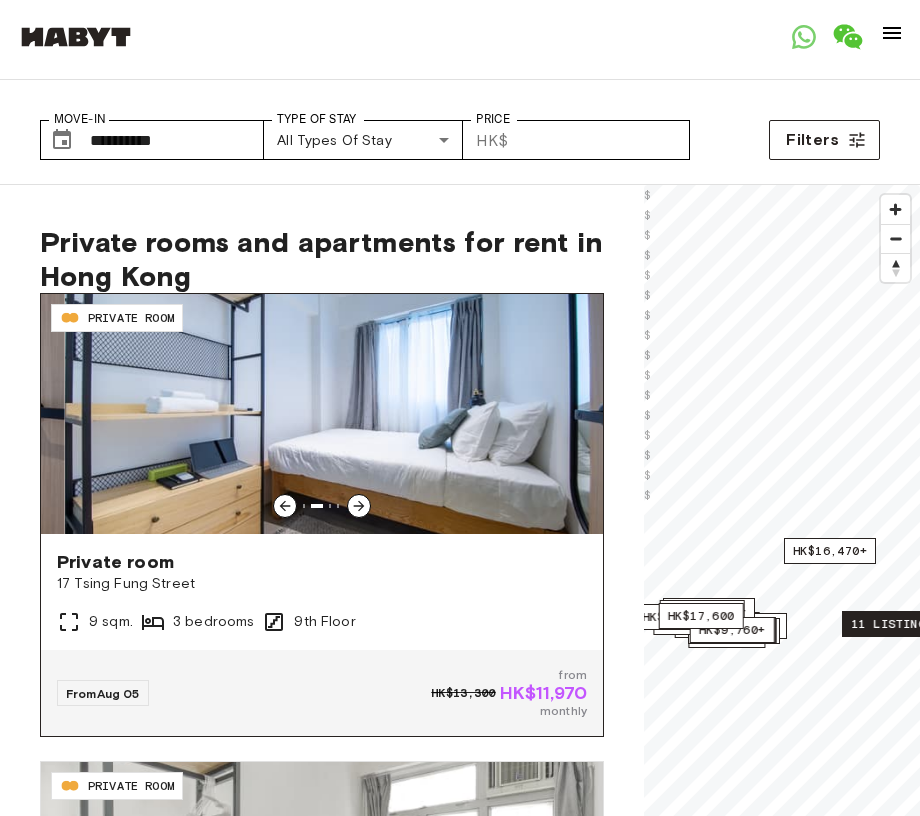 click 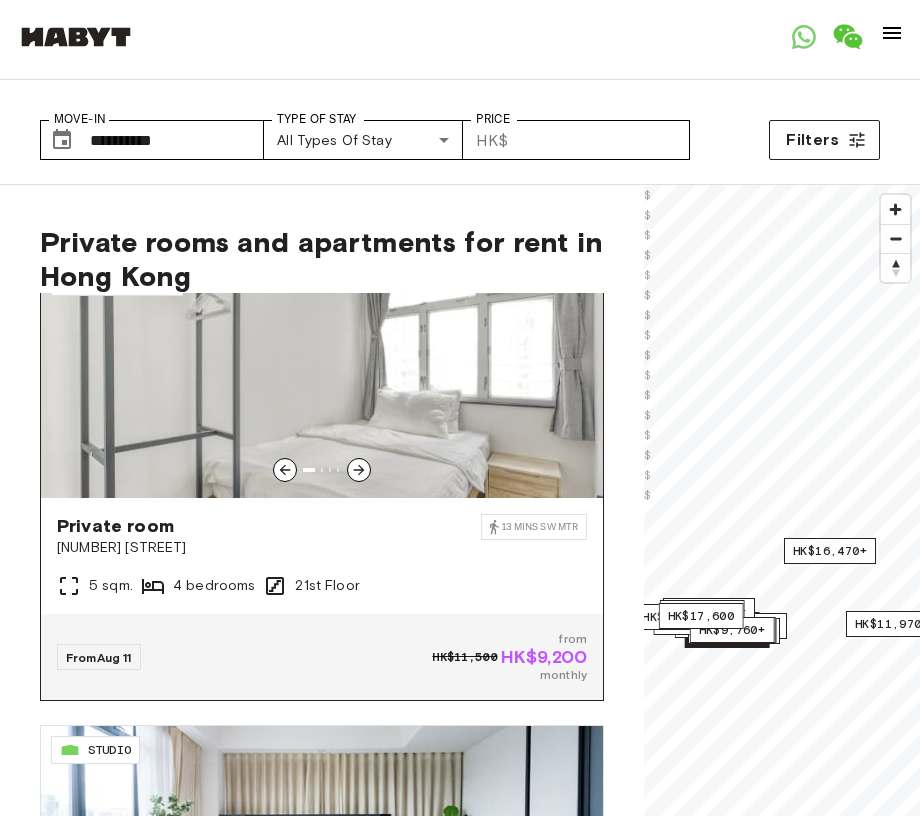 scroll, scrollTop: 506, scrollLeft: 0, axis: vertical 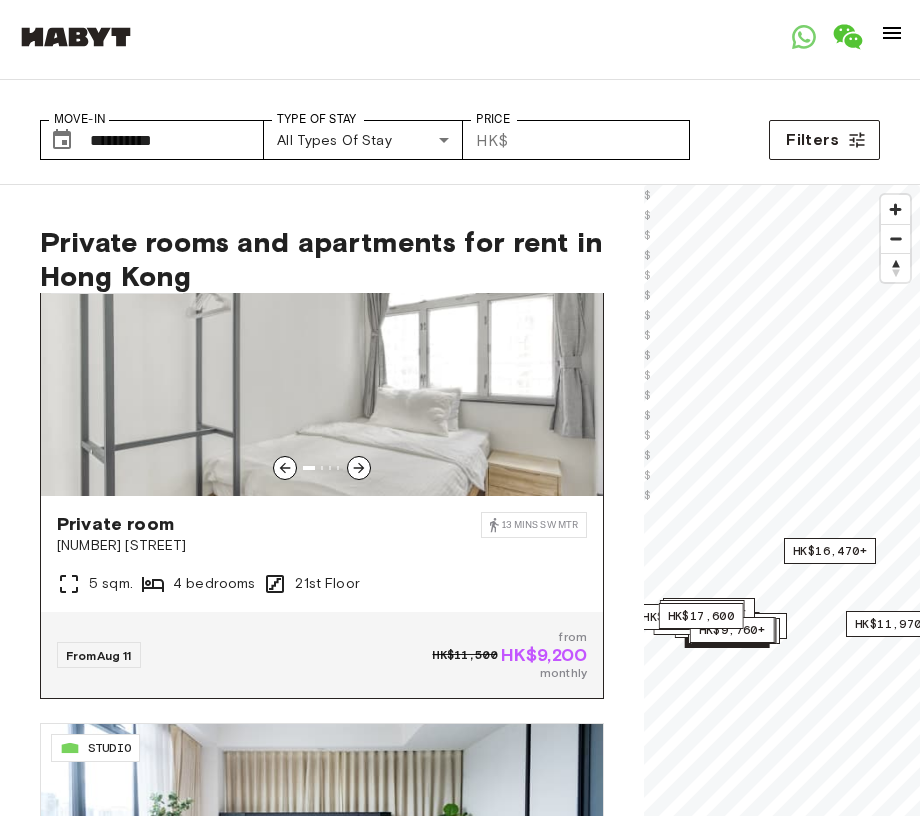 click at bounding box center (322, 468) 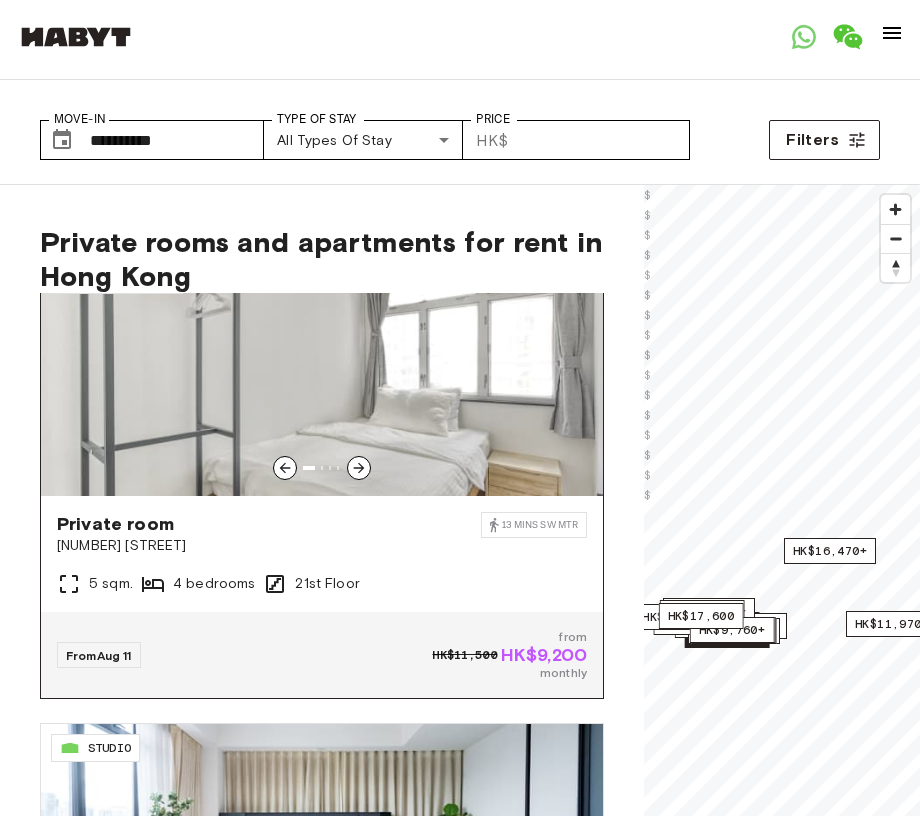 click 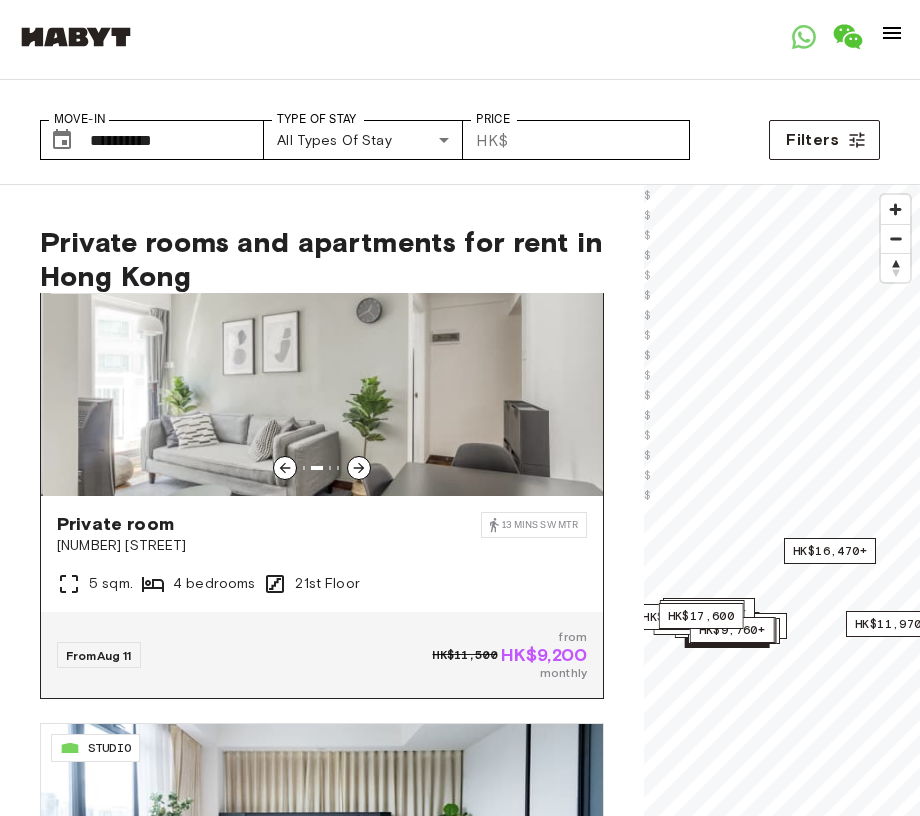 click 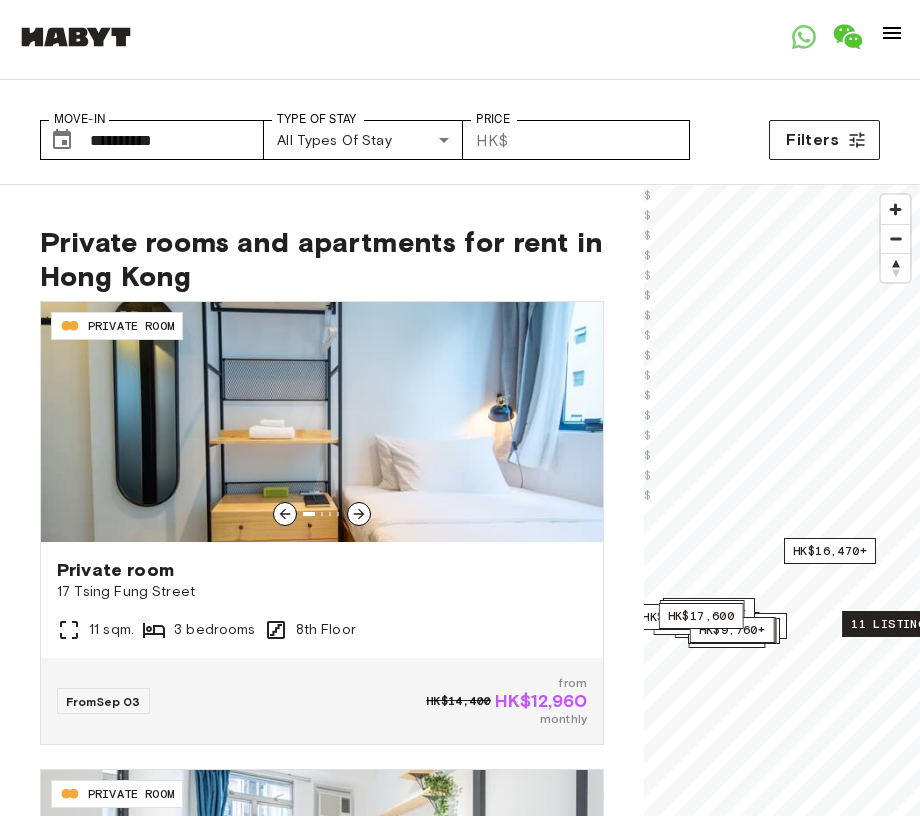 scroll, scrollTop: 1862, scrollLeft: 0, axis: vertical 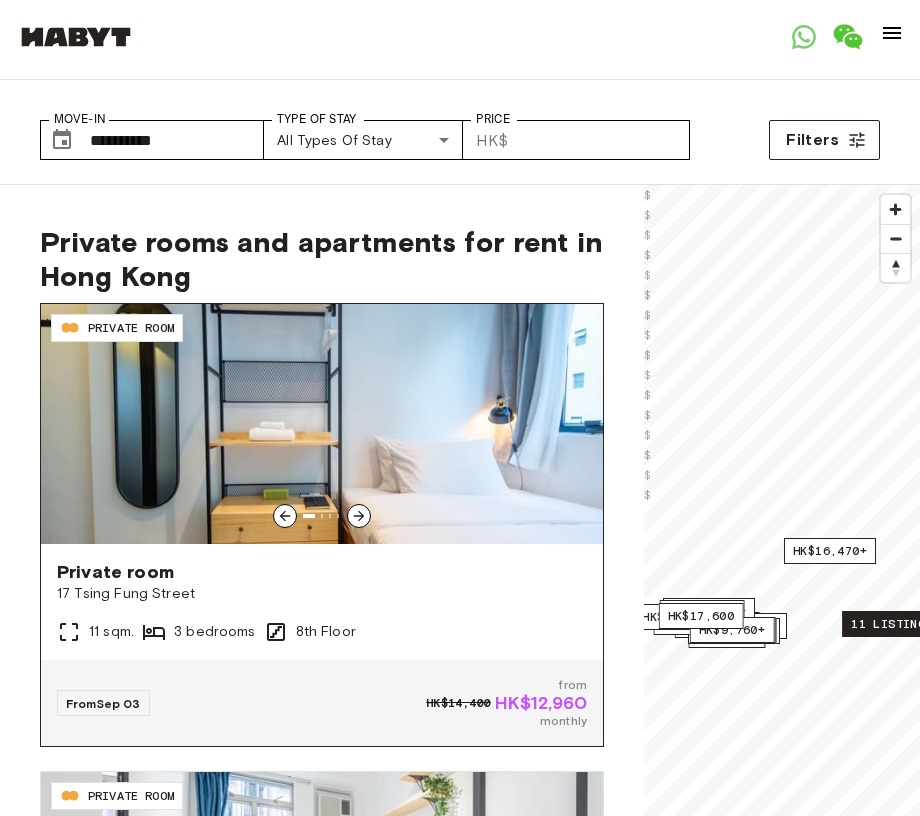 click 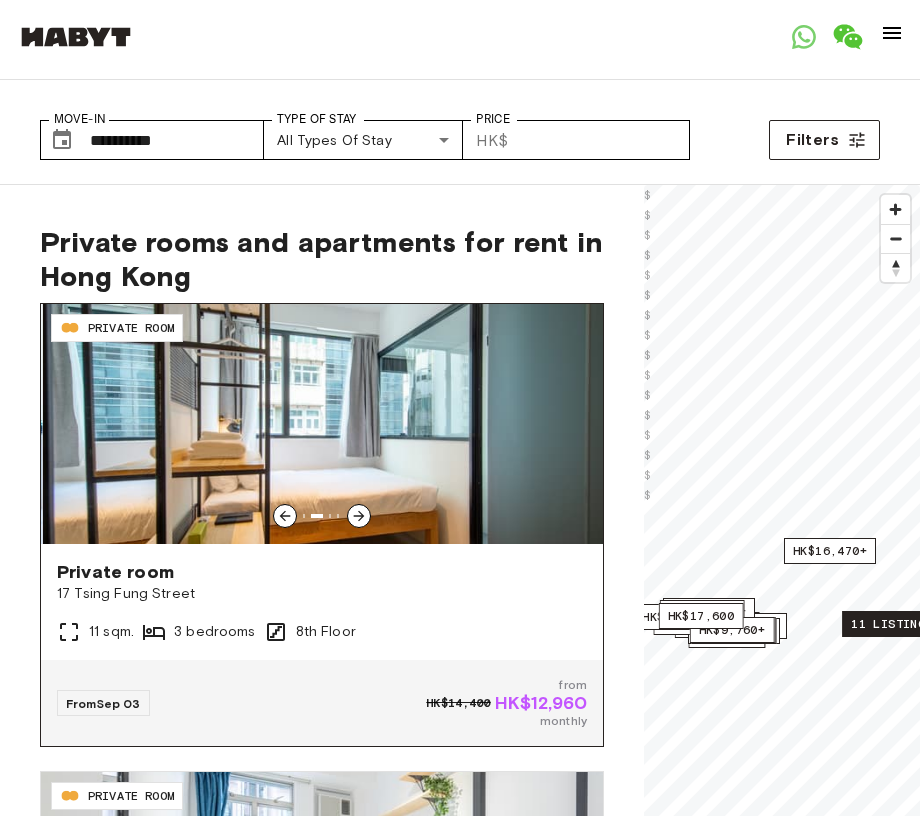 click 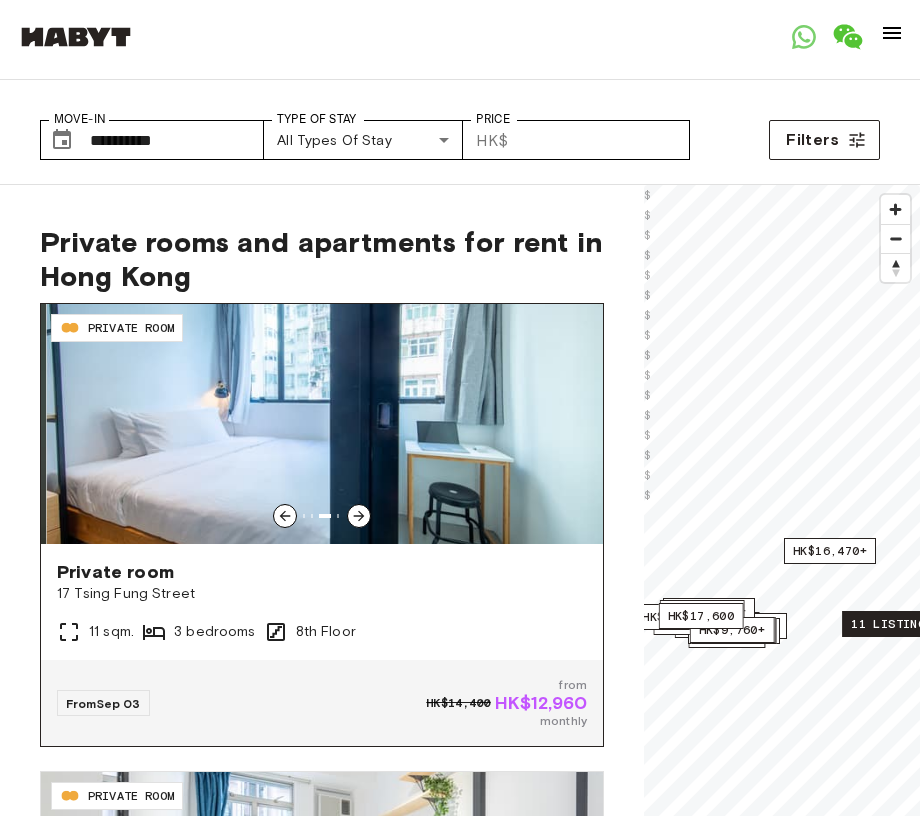 click 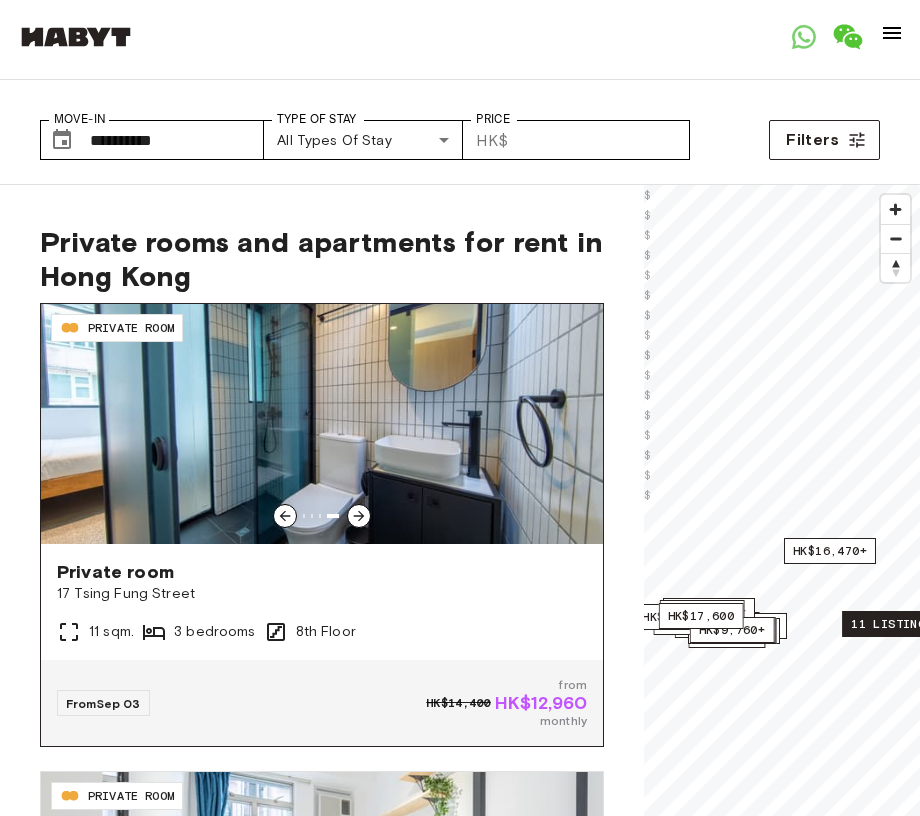 click 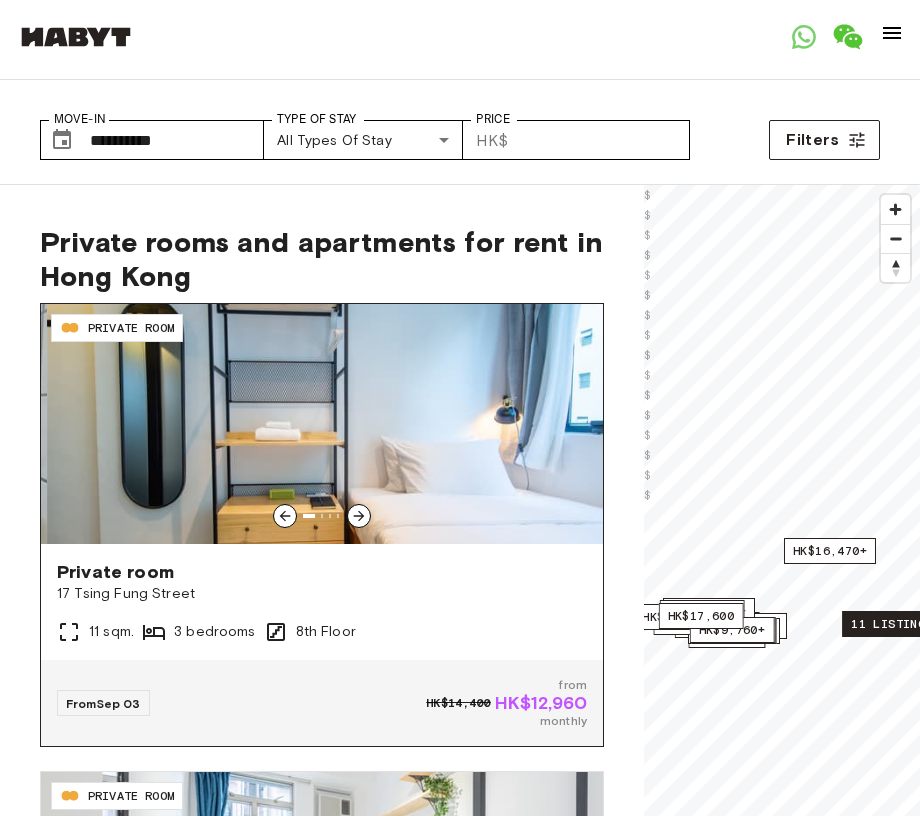 click 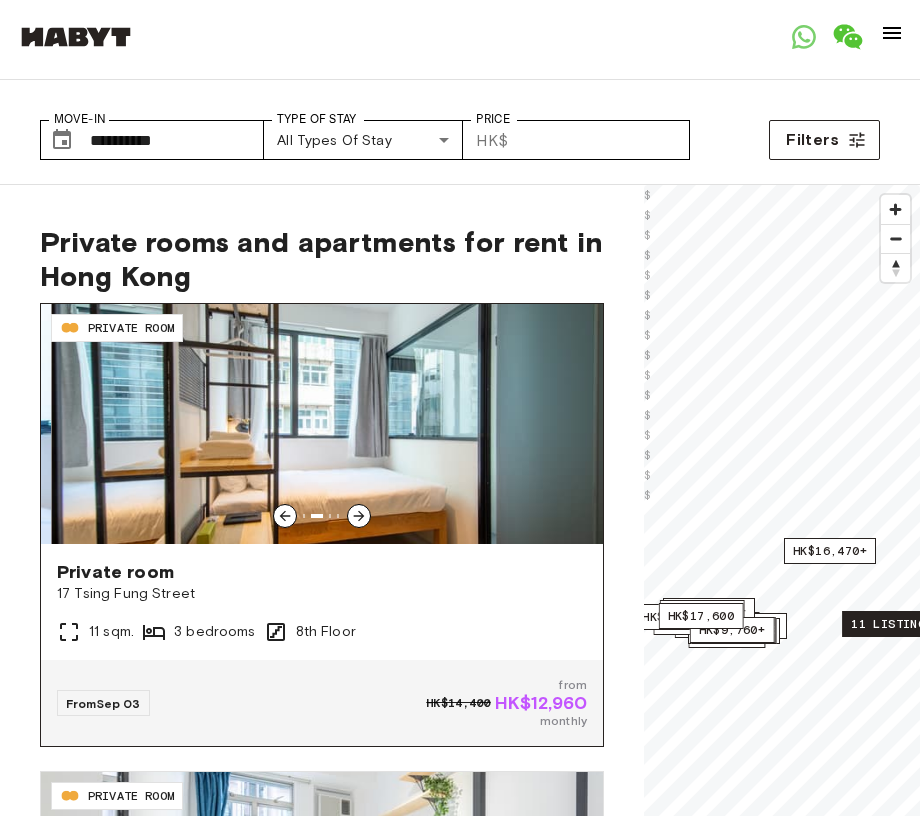 click 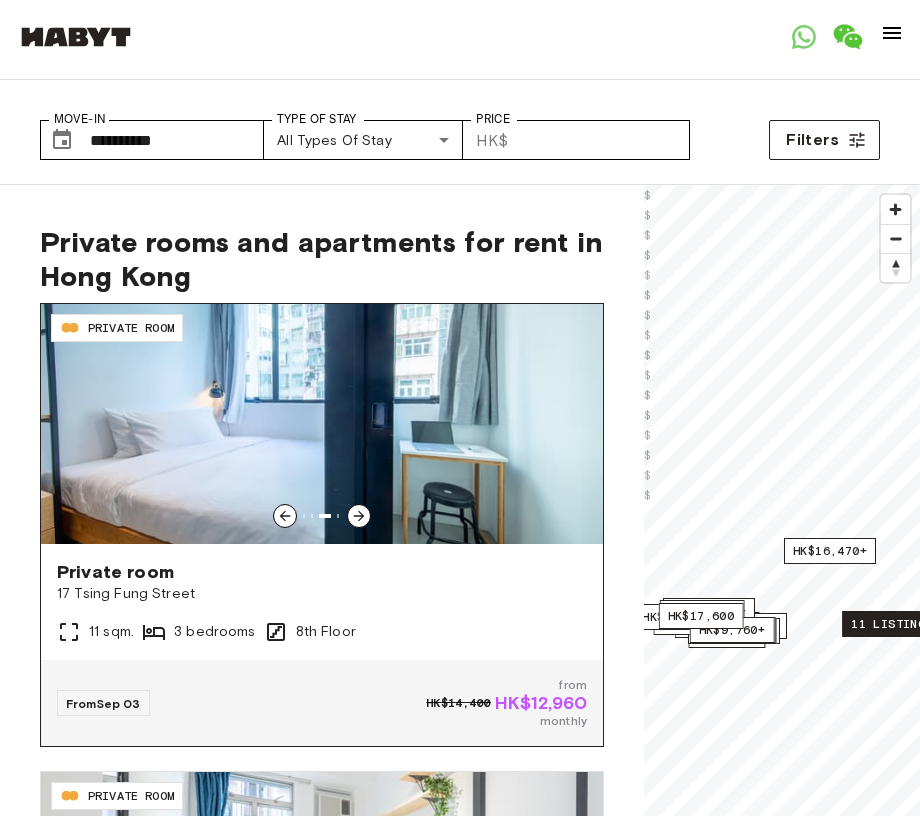 click 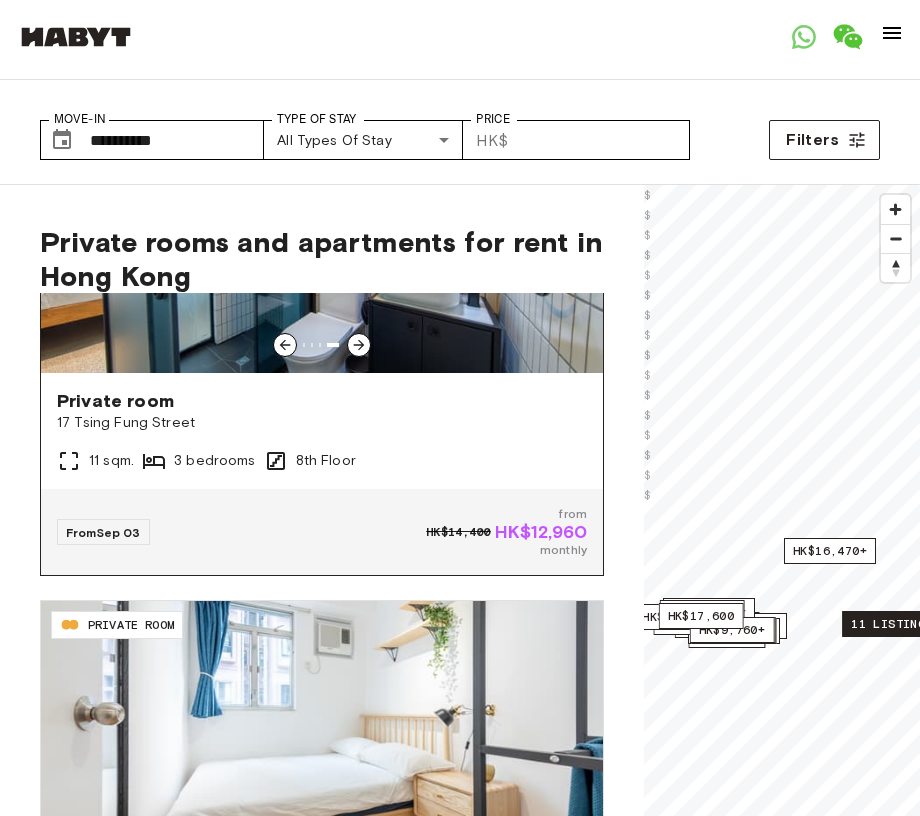 scroll, scrollTop: 1901, scrollLeft: 0, axis: vertical 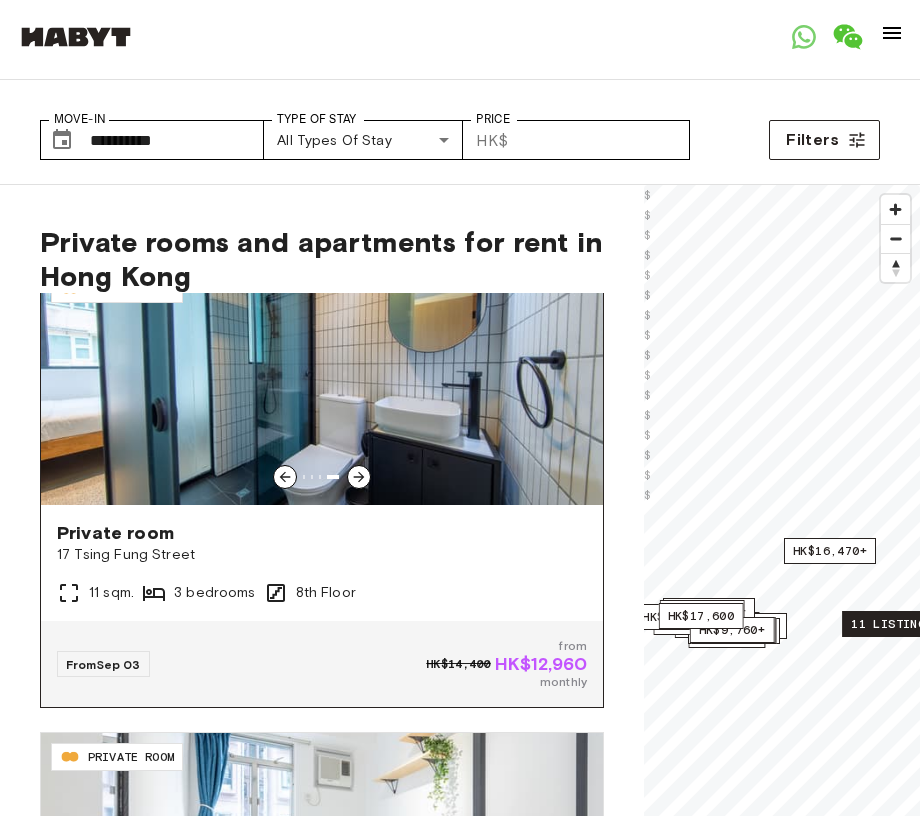 click 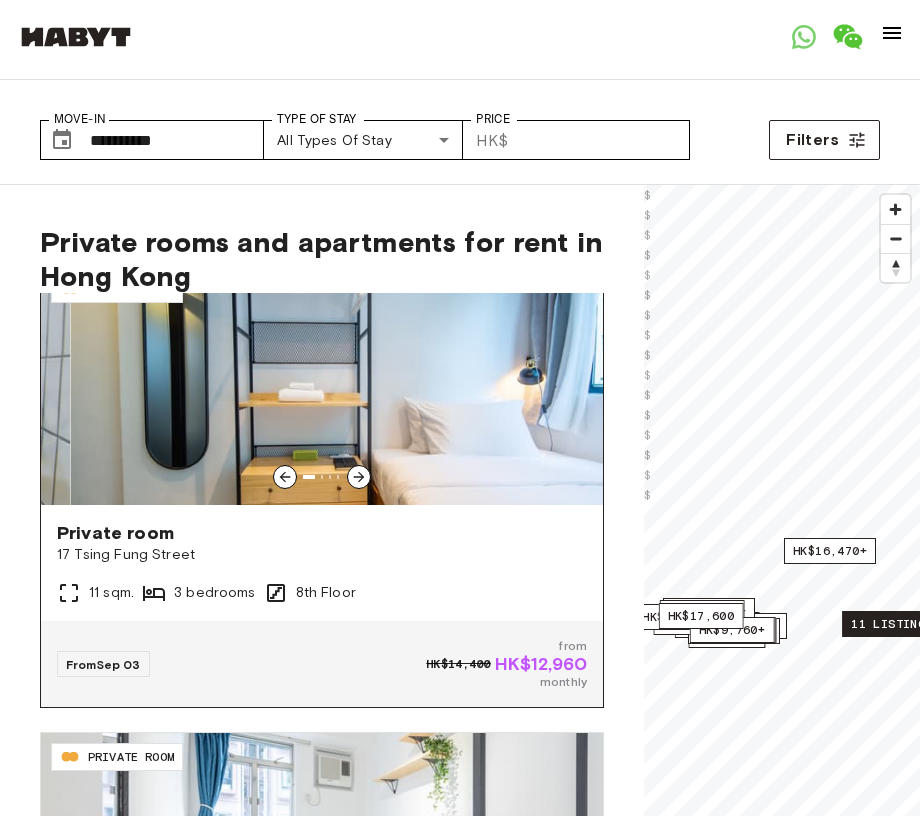 click 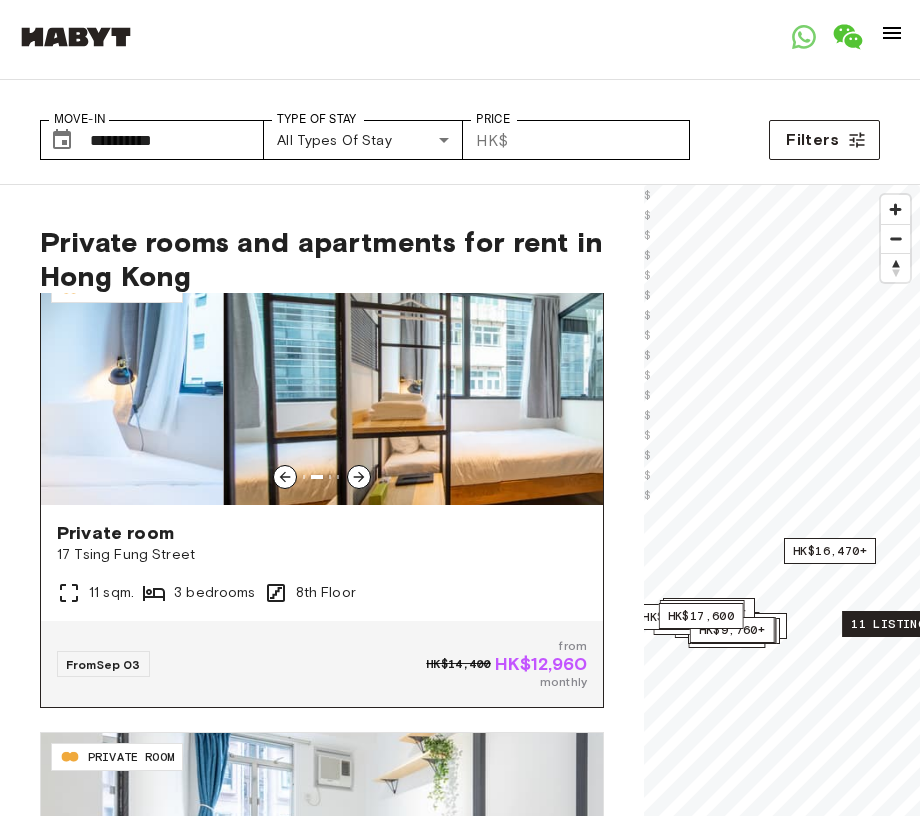 click 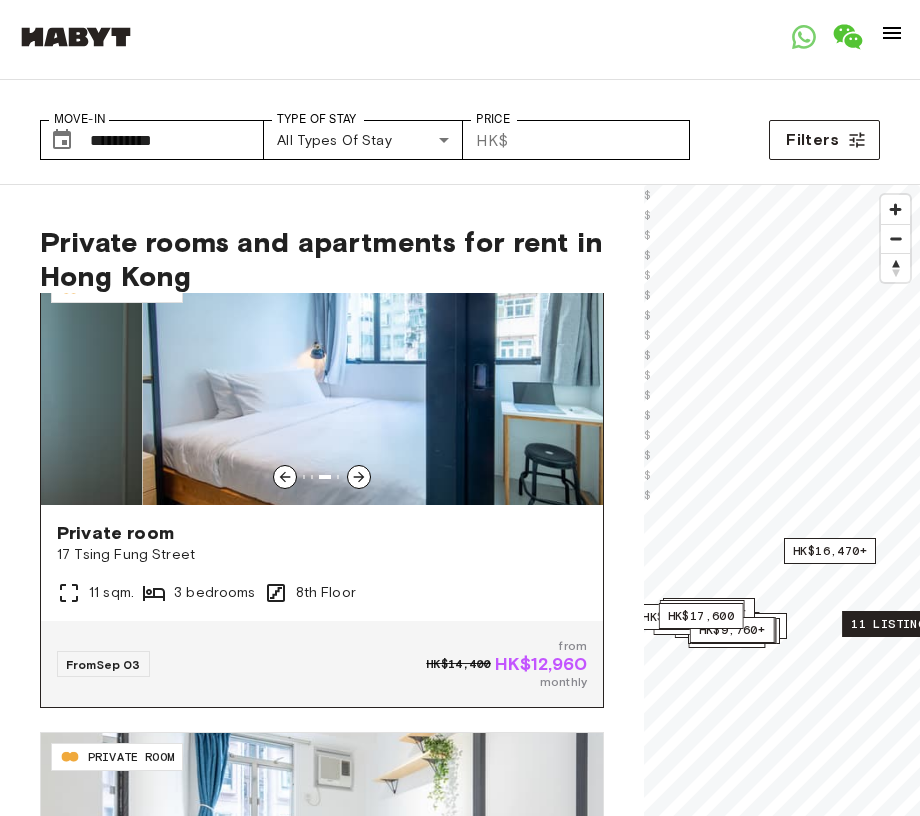 click 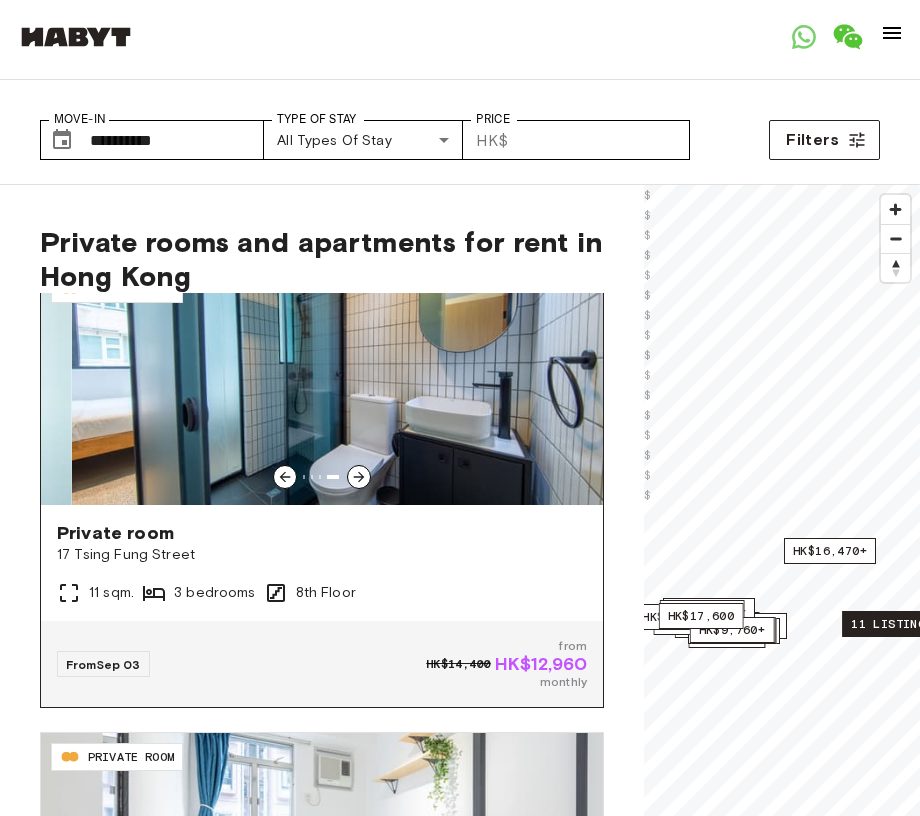 click 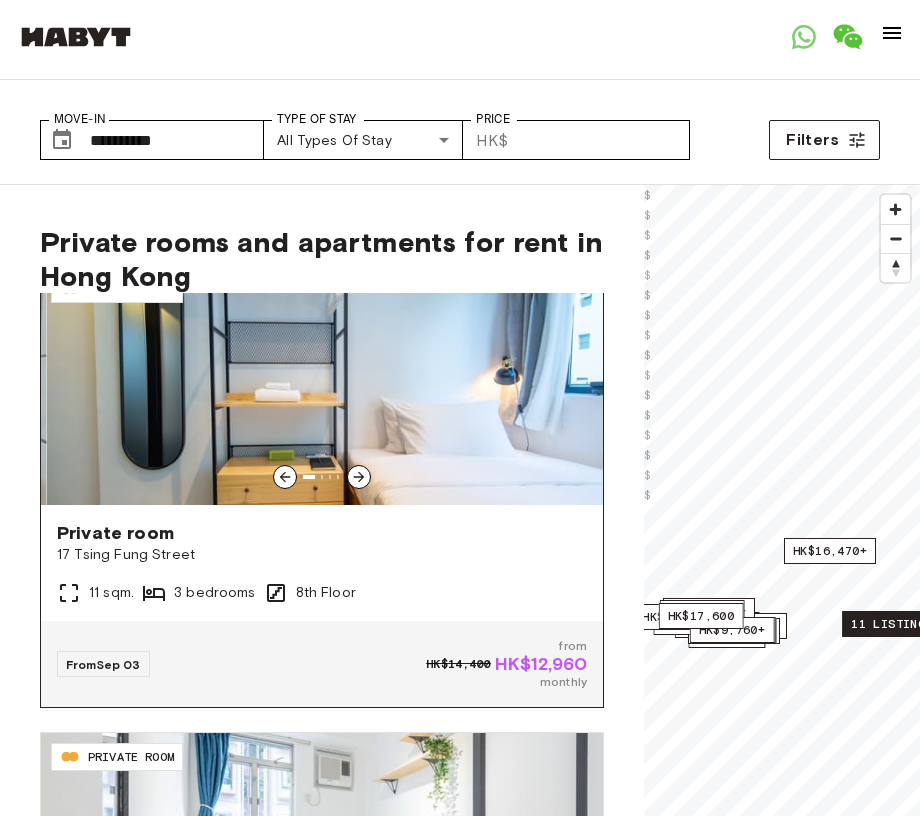 click on "17 Tsing Fung Street" at bounding box center (322, 555) 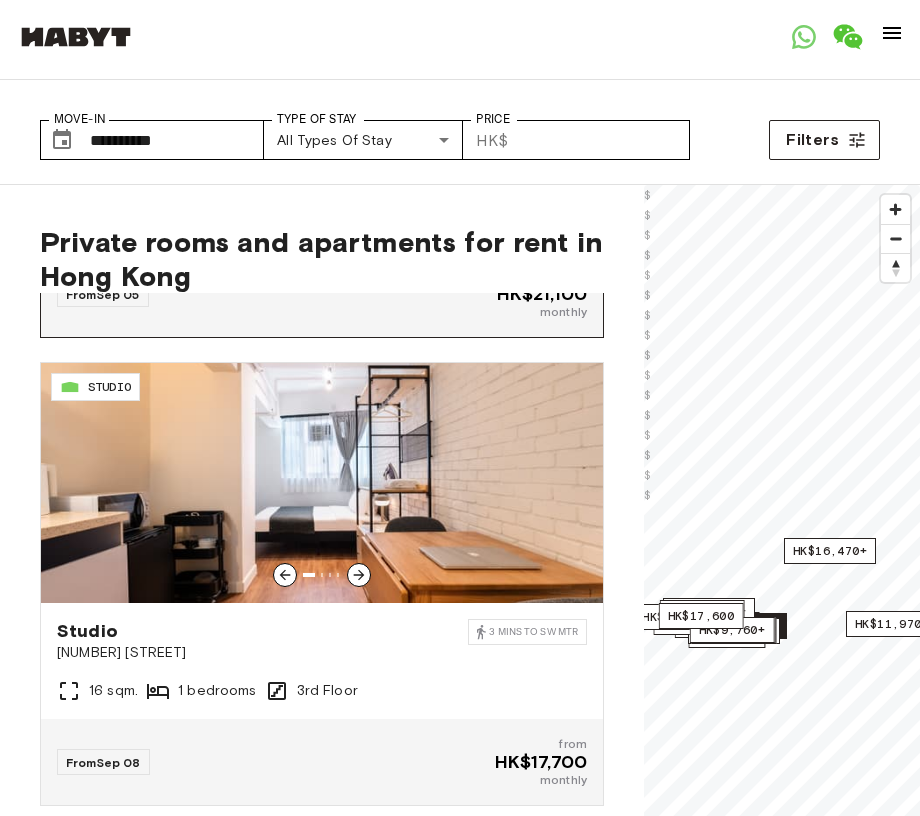 scroll, scrollTop: 3685, scrollLeft: 0, axis: vertical 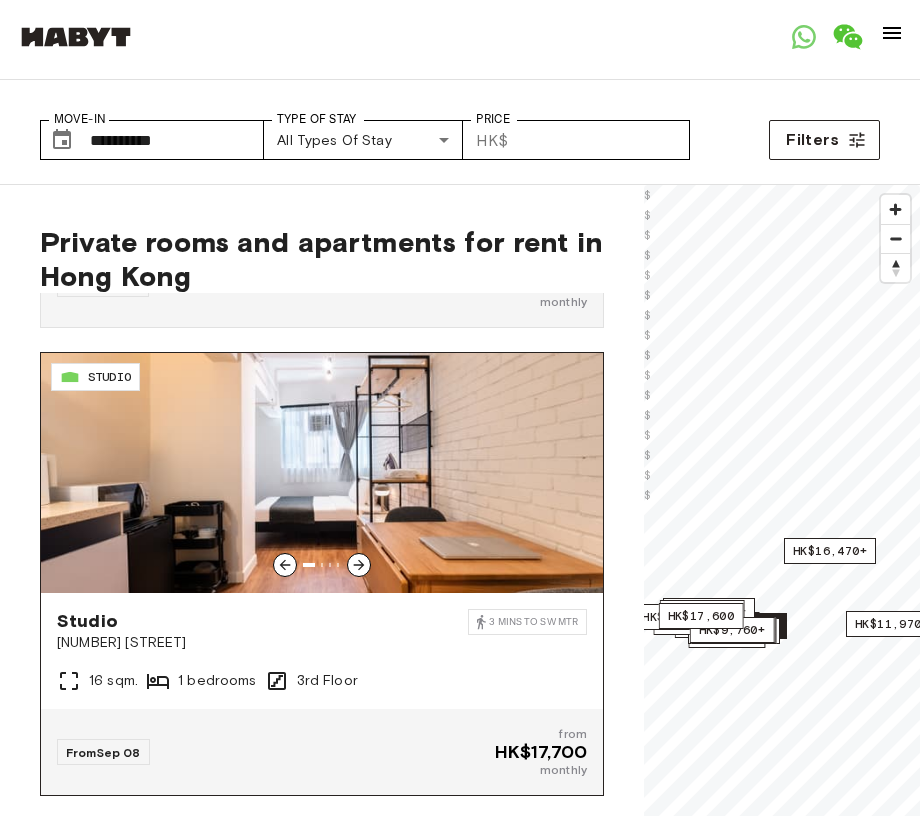 click 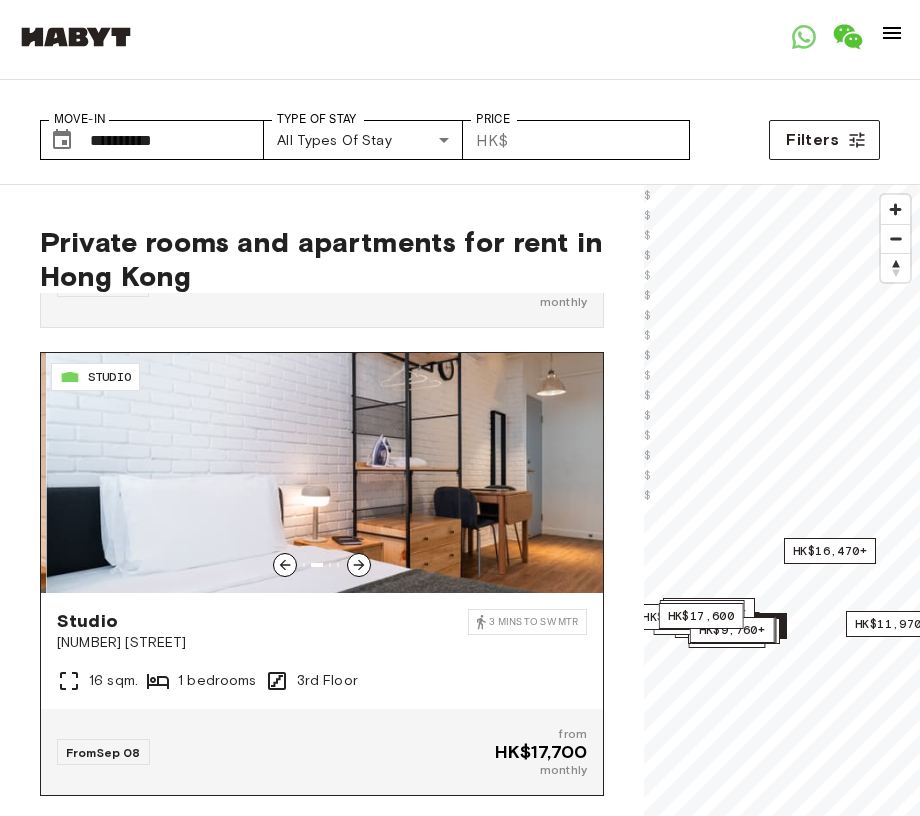 click 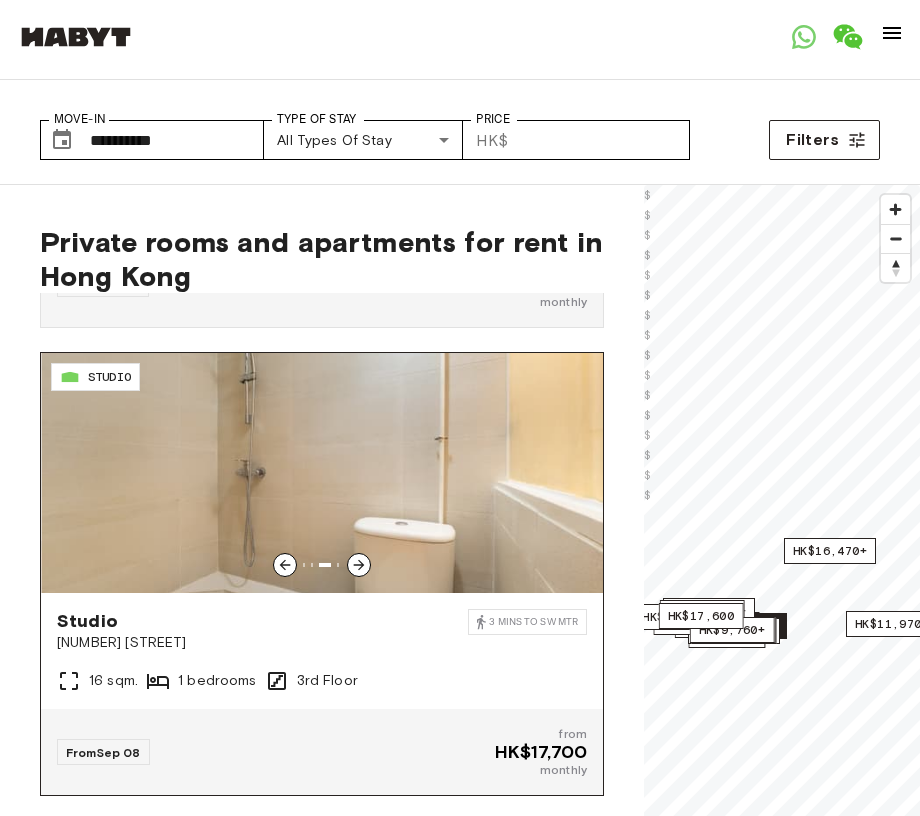click at bounding box center [359, 565] 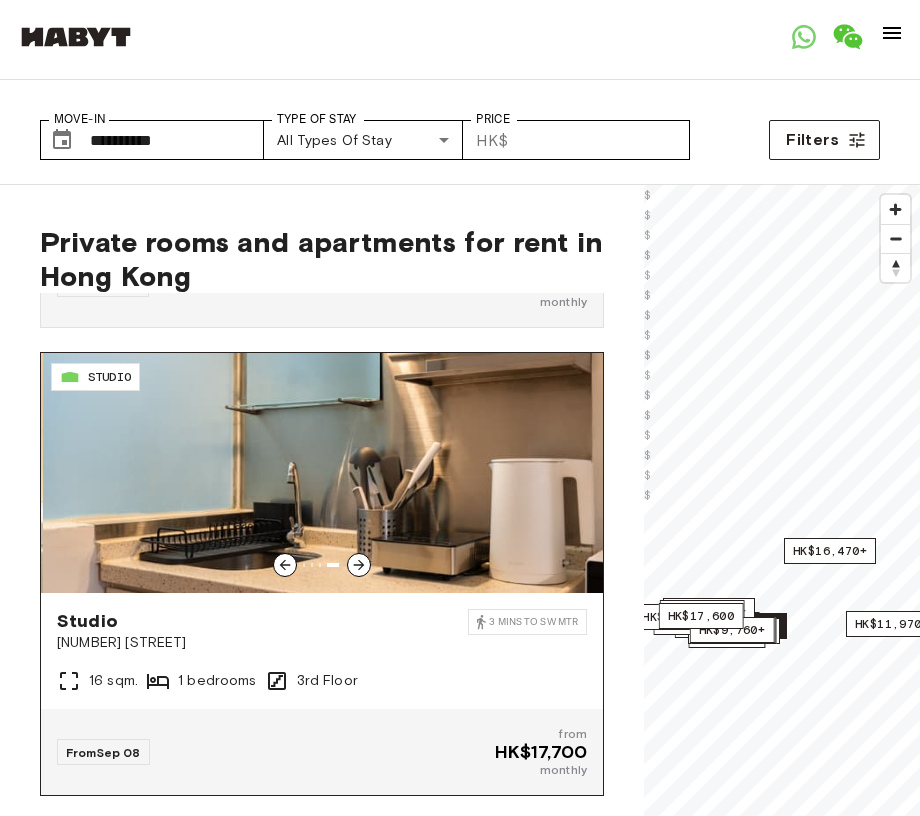 click at bounding box center [324, 473] 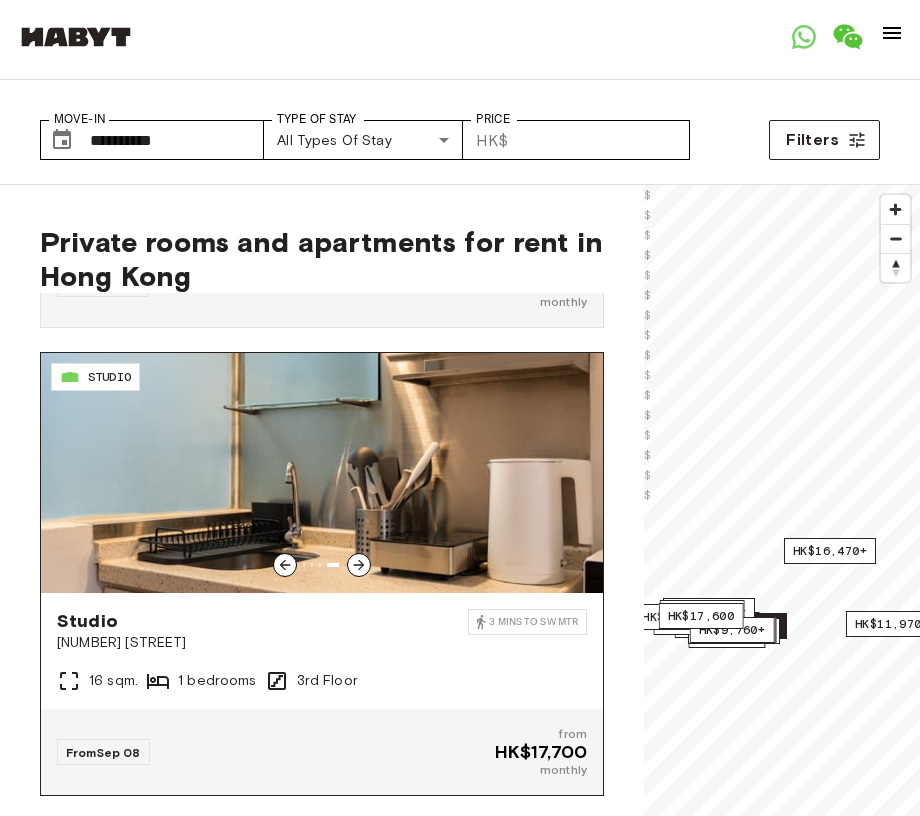 scroll, scrollTop: 3710, scrollLeft: 0, axis: vertical 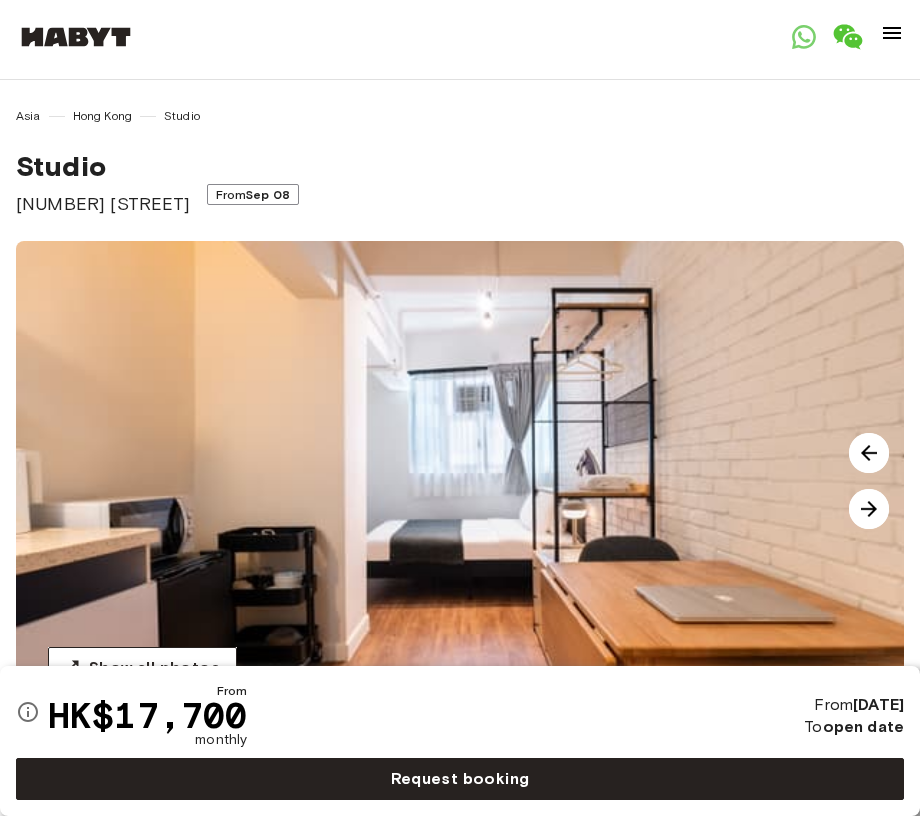 click at bounding box center [869, 509] 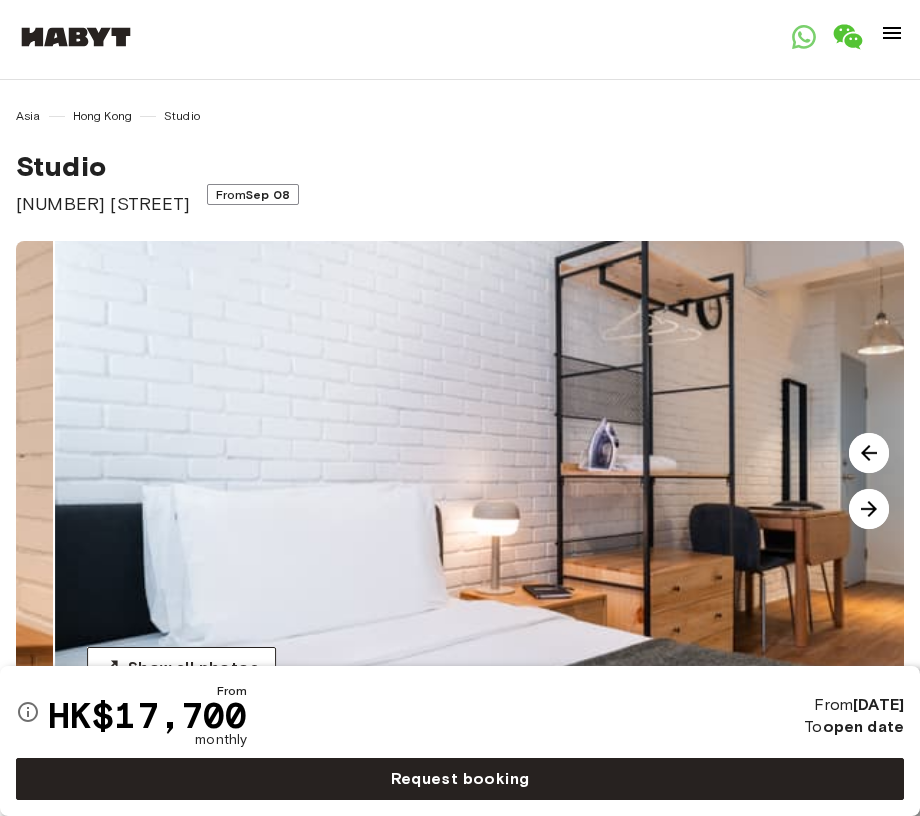 click at bounding box center (869, 509) 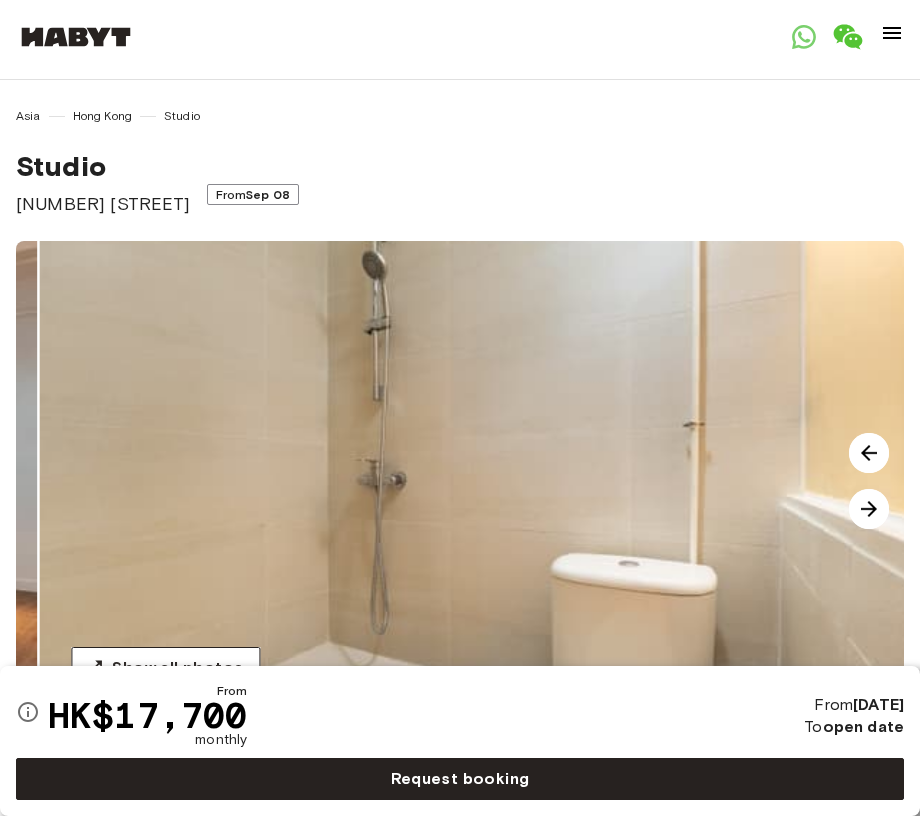 click at bounding box center (869, 509) 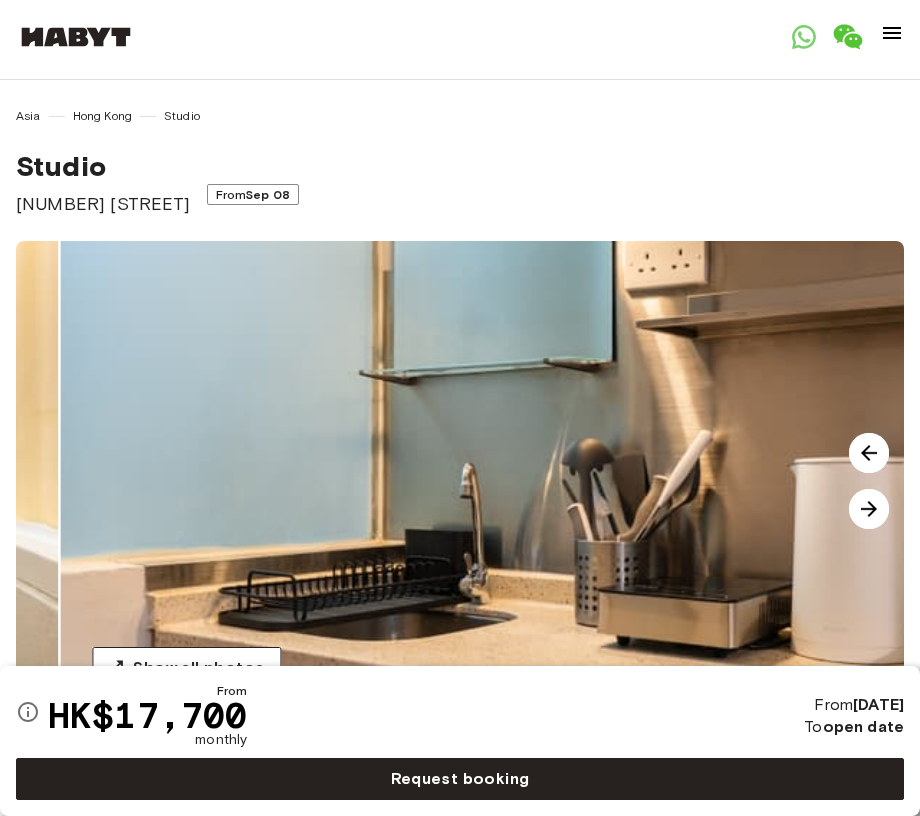 click at bounding box center [869, 509] 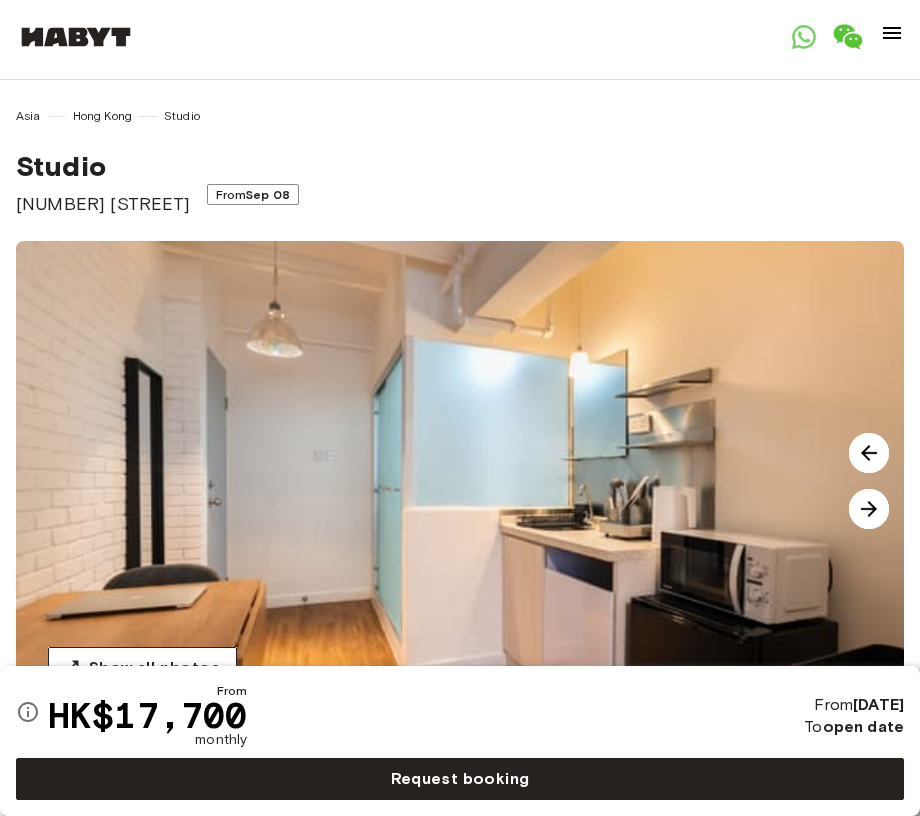click on "Studio 158 Wellington Street From  Sep 08" at bounding box center (460, 183) 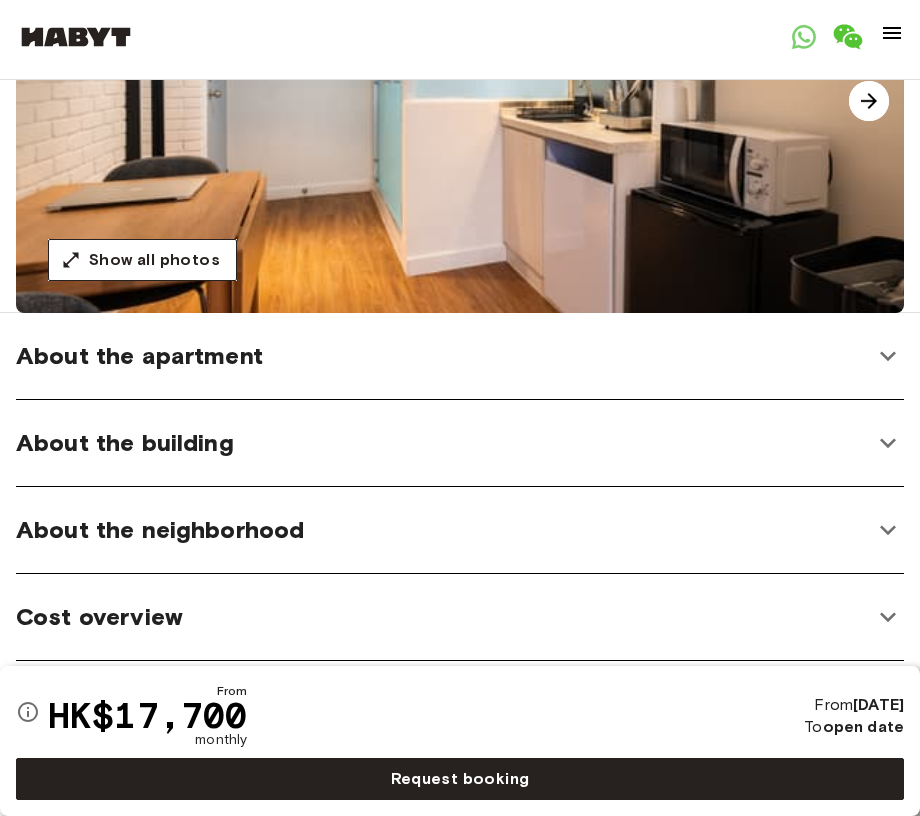 scroll, scrollTop: 453, scrollLeft: 0, axis: vertical 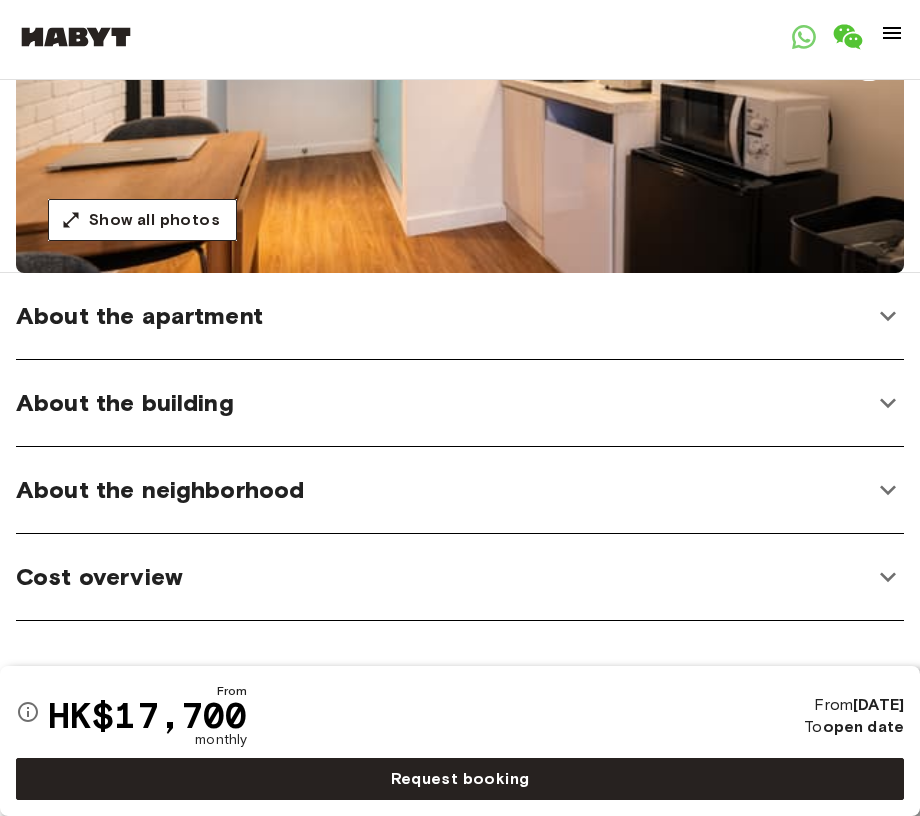 click on "About the apartment" at bounding box center (460, 316) 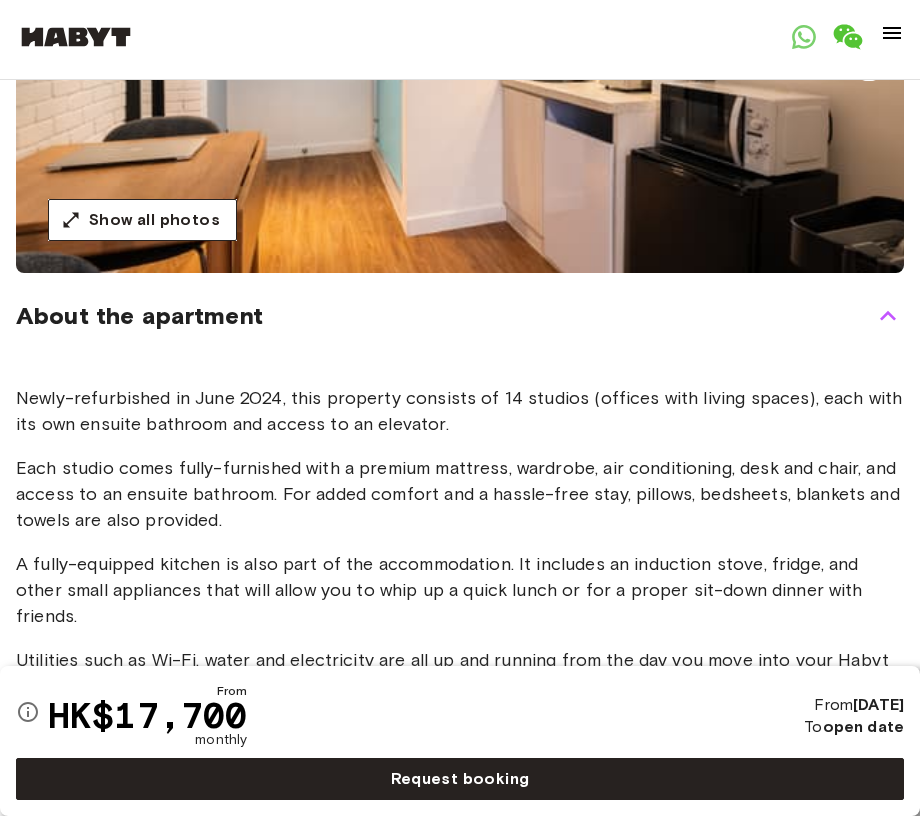 click on "About the apartment" at bounding box center [460, 316] 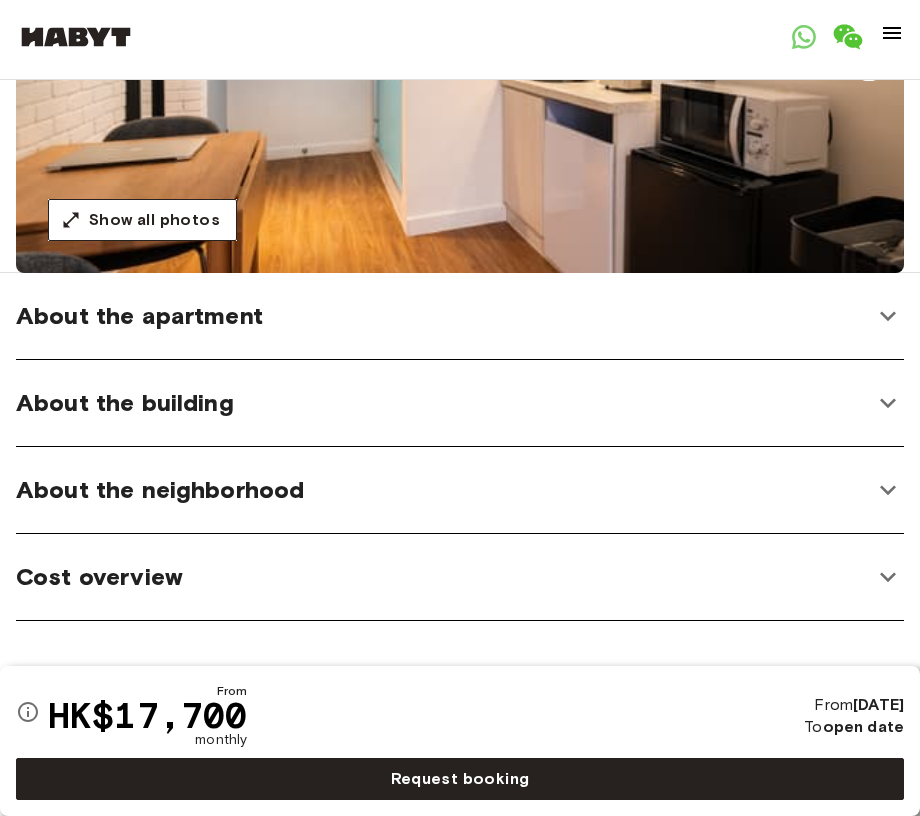 click on "About the apartment" at bounding box center [460, 316] 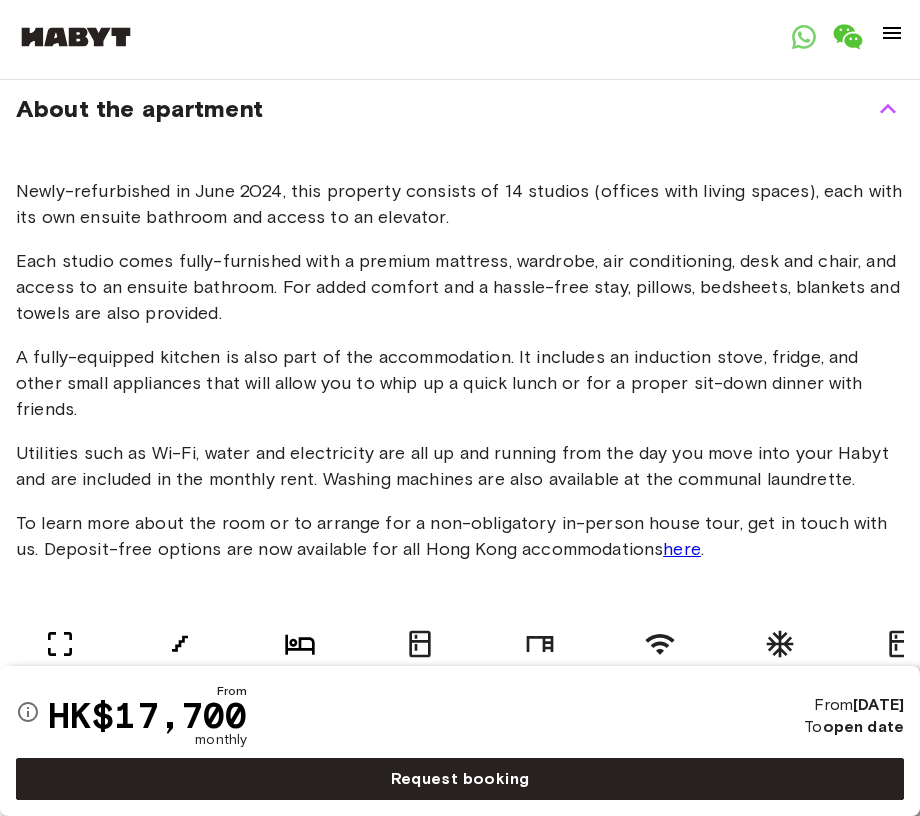 scroll, scrollTop: 663, scrollLeft: 0, axis: vertical 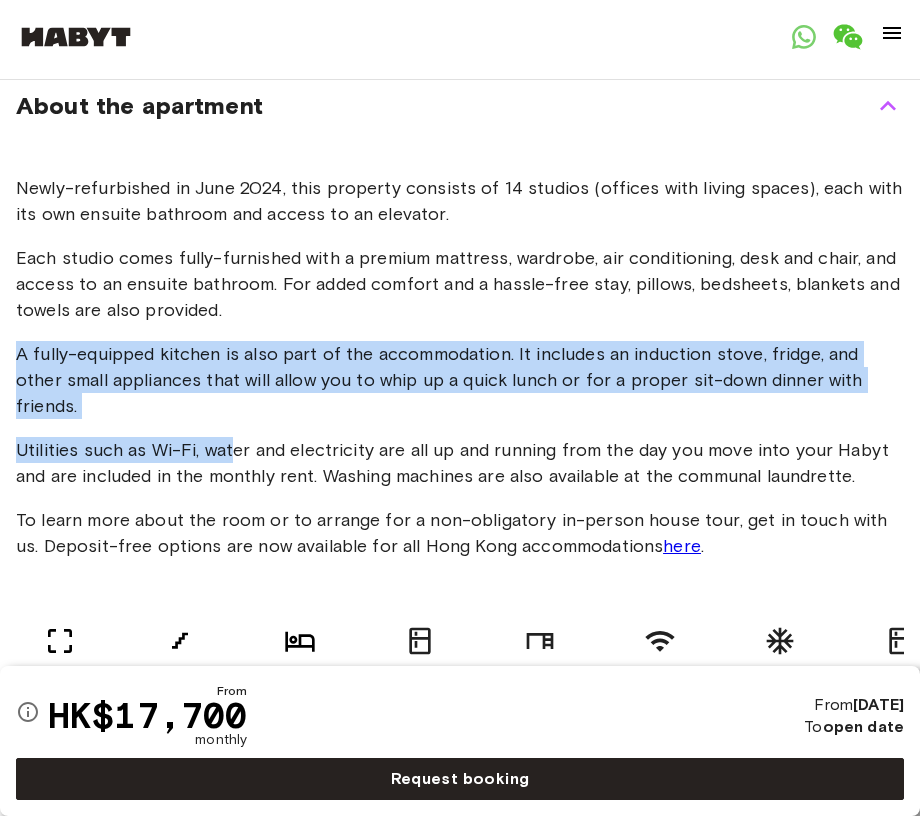 drag, startPoint x: 58, startPoint y: 325, endPoint x: 232, endPoint y: 427, distance: 201.69284 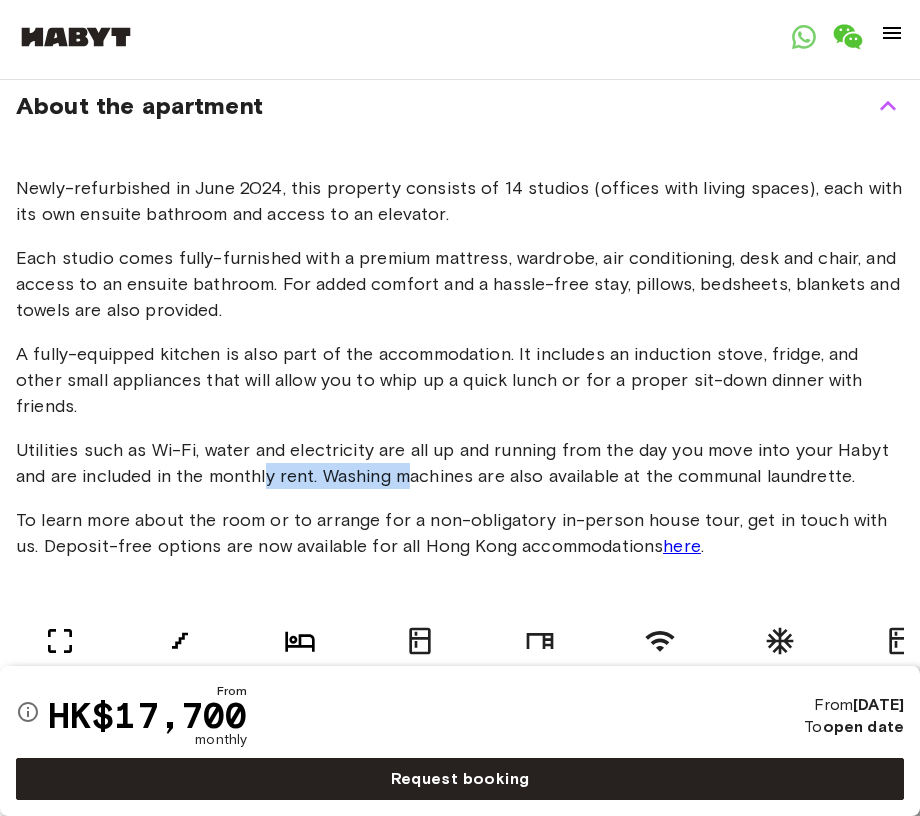 drag, startPoint x: 267, startPoint y: 444, endPoint x: 404, endPoint y: 466, distance: 138.75517 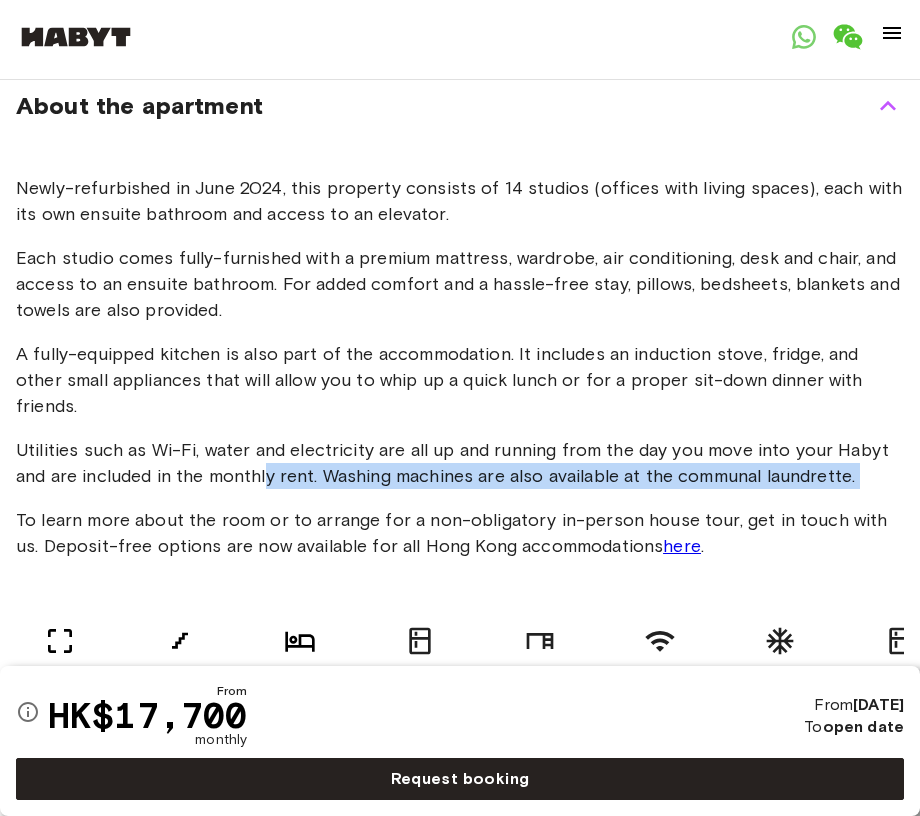 click on "Newly-refurbished in June 2024, this property consists of 14 studios (offices with living spaces), each with its own ensuite bathroom and access to an elevator. Each studio comes fully-furnished with a premium mattress, wardrobe, air conditioning, desk and chair, and access to an ensuite bathroom. For added comfort and a hassle-free stay, pillows, bedsheets, blankets and towels are also provided. A fully-equipped kitchen is also part of the accommodation. It includes an induction stove, fridge, and other small appliances that will allow you to whip up a quick lunch or for a proper sit-down dinner with friends. Utilities such as Wi-Fi, water and electricity are all up and running from the day you move into your Habyt and are included in the monthly rent. Washing machines are also available at the communal laundrette. To learn more about the room or to arrange for a non-obligatory in-person house tour, get in touch with us. Deposit-free options are now available for all Hong Kong accommodations  here ." at bounding box center [460, 367] 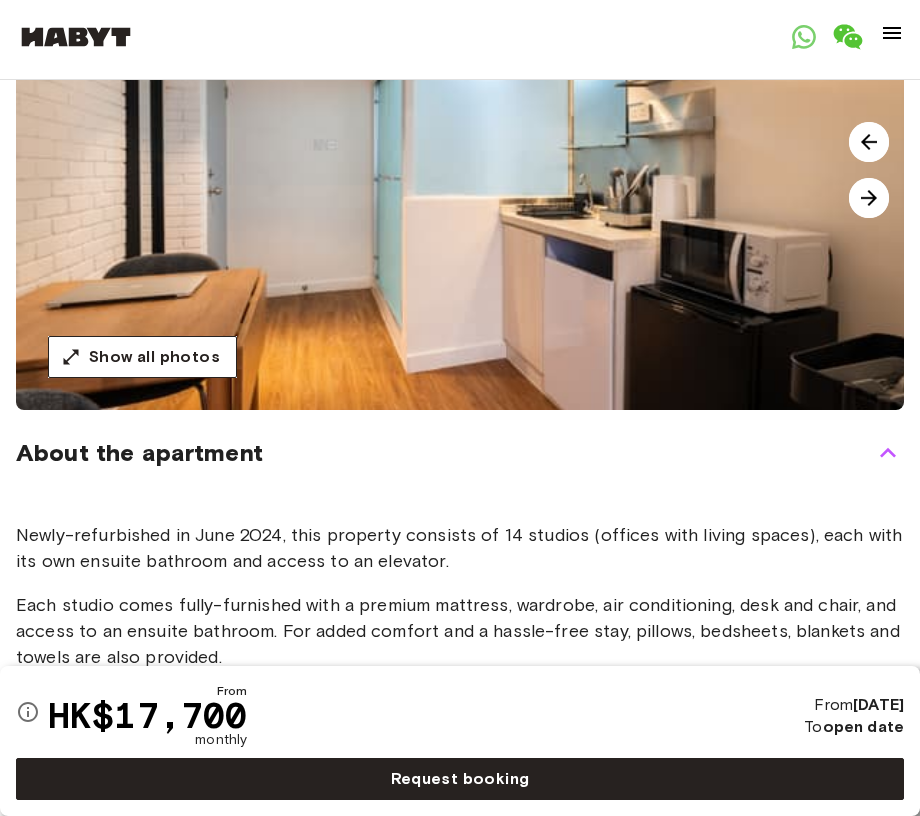 scroll, scrollTop: 318, scrollLeft: 0, axis: vertical 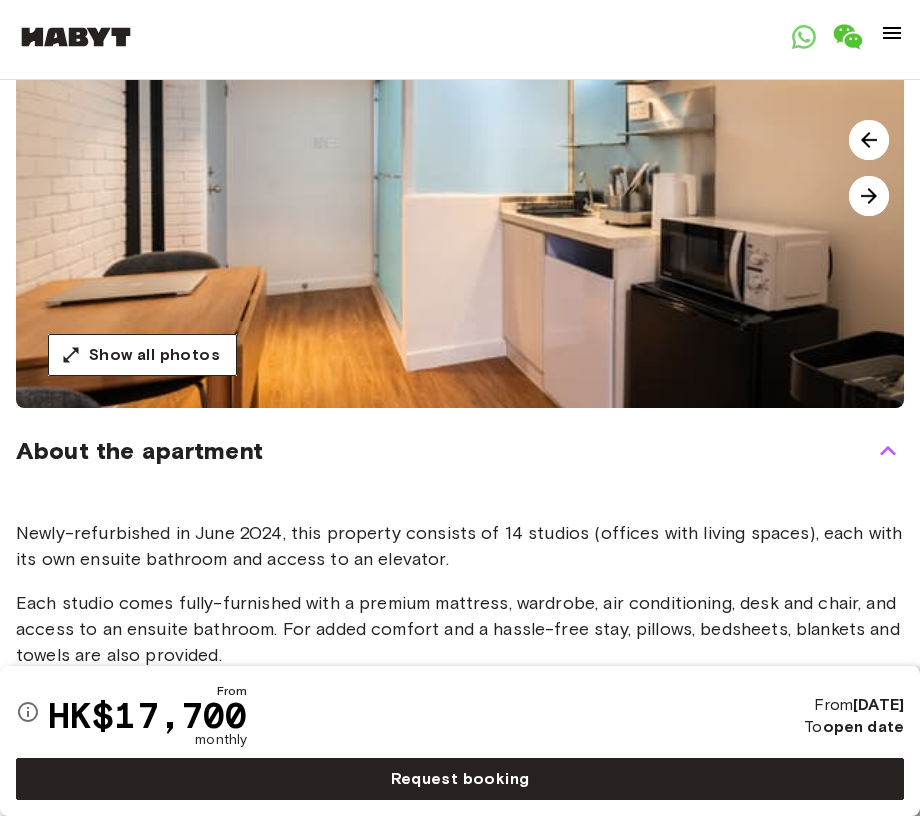 click on "About the apartment" at bounding box center [460, 451] 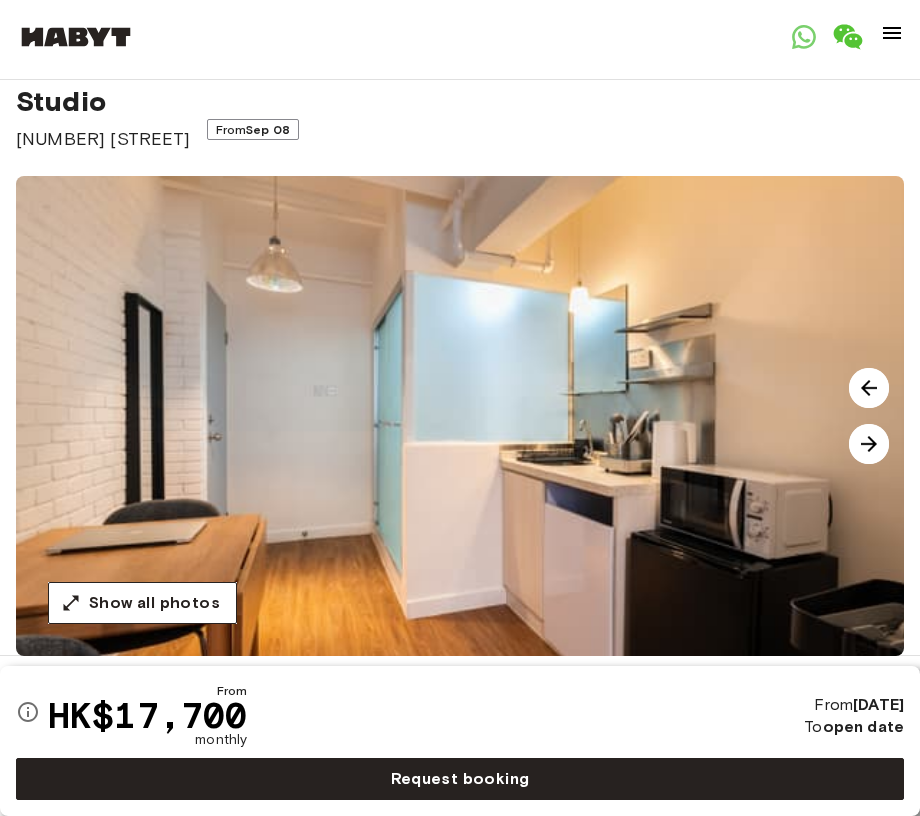 scroll, scrollTop: 0, scrollLeft: 0, axis: both 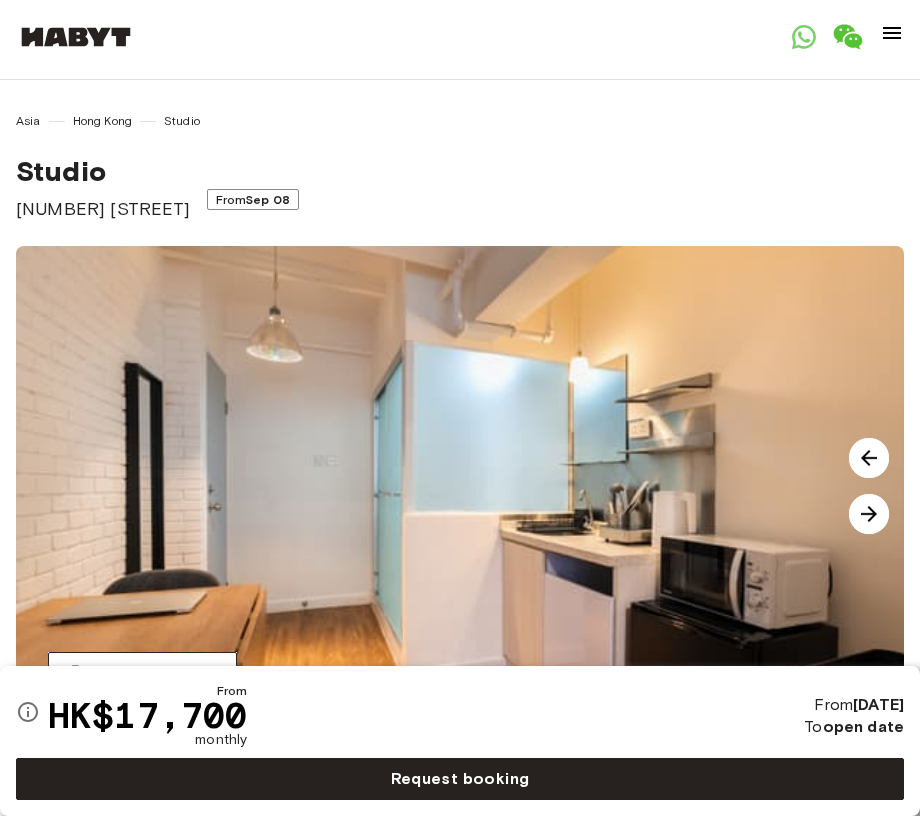 drag, startPoint x: 19, startPoint y: 205, endPoint x: 192, endPoint y: 210, distance: 173.07224 